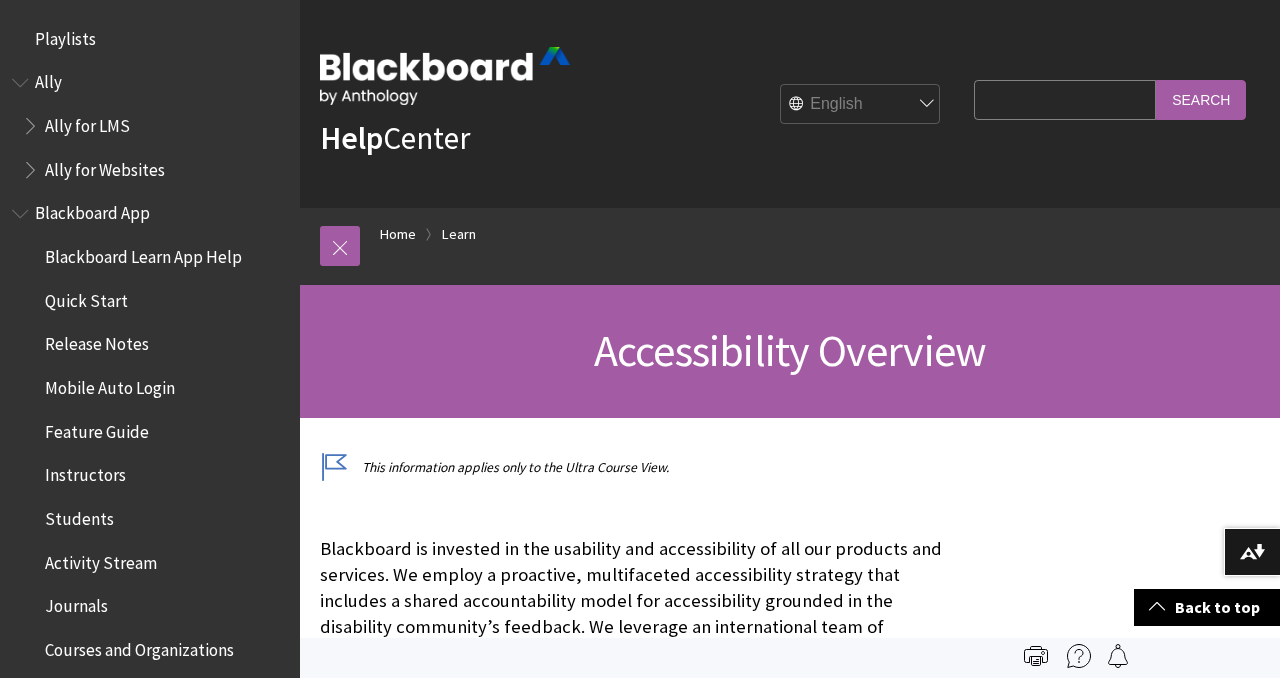 scroll, scrollTop: 982, scrollLeft: 0, axis: vertical 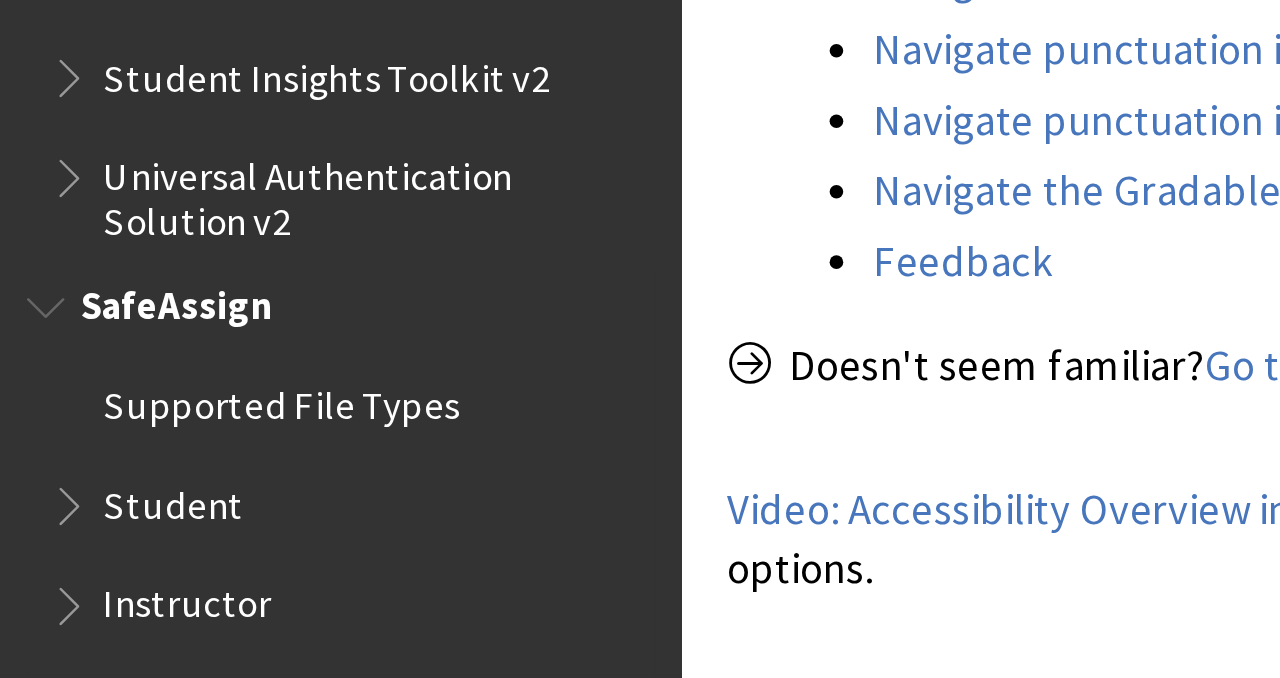 click on "SafeAssign" at bounding box center [77, 461] 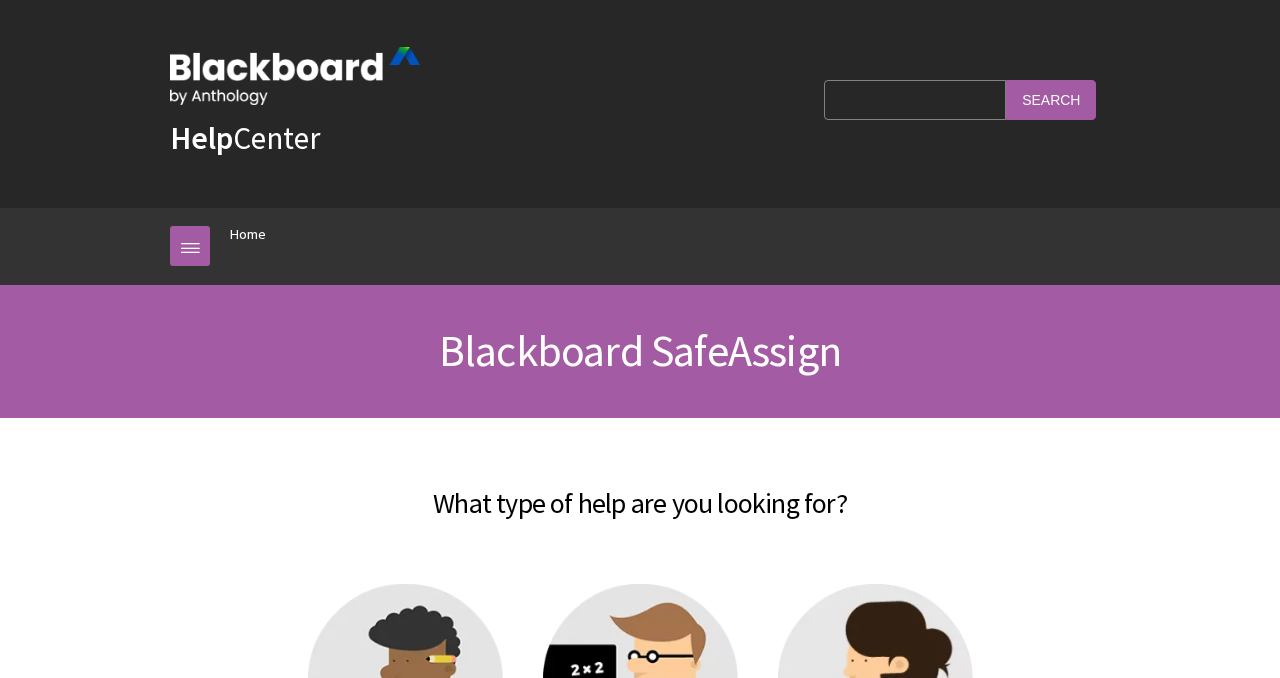scroll, scrollTop: 0, scrollLeft: 0, axis: both 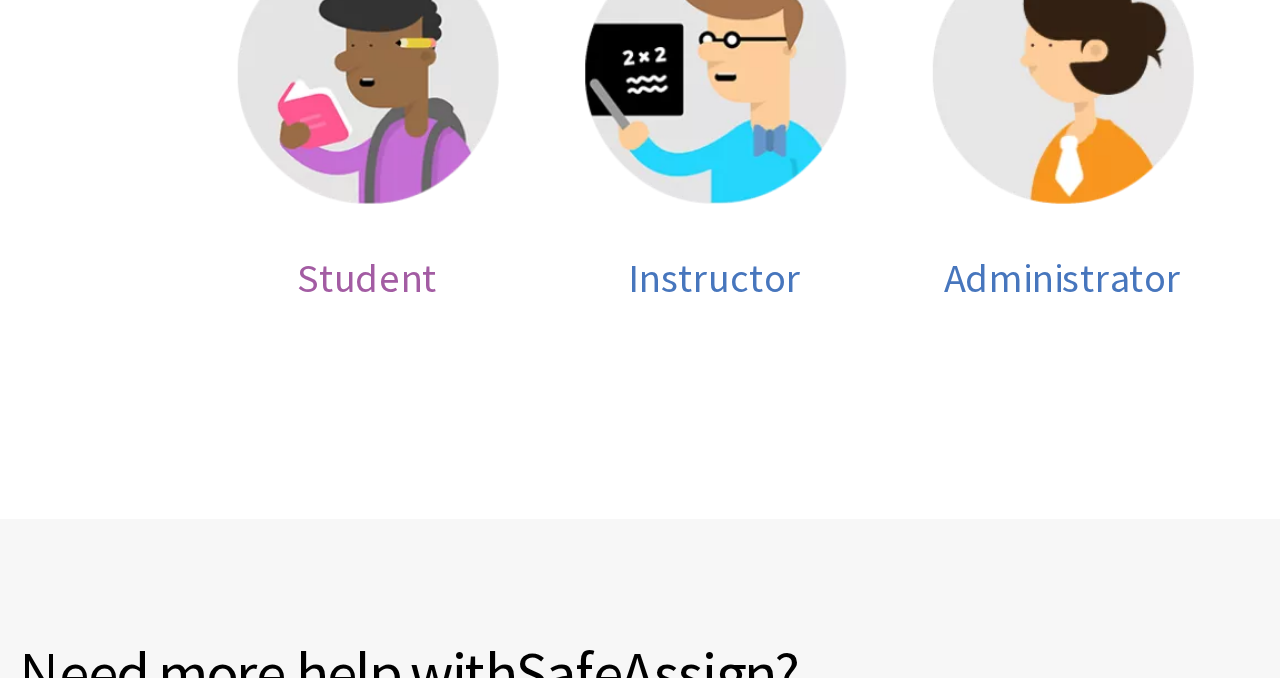 click at bounding box center (481, 84) 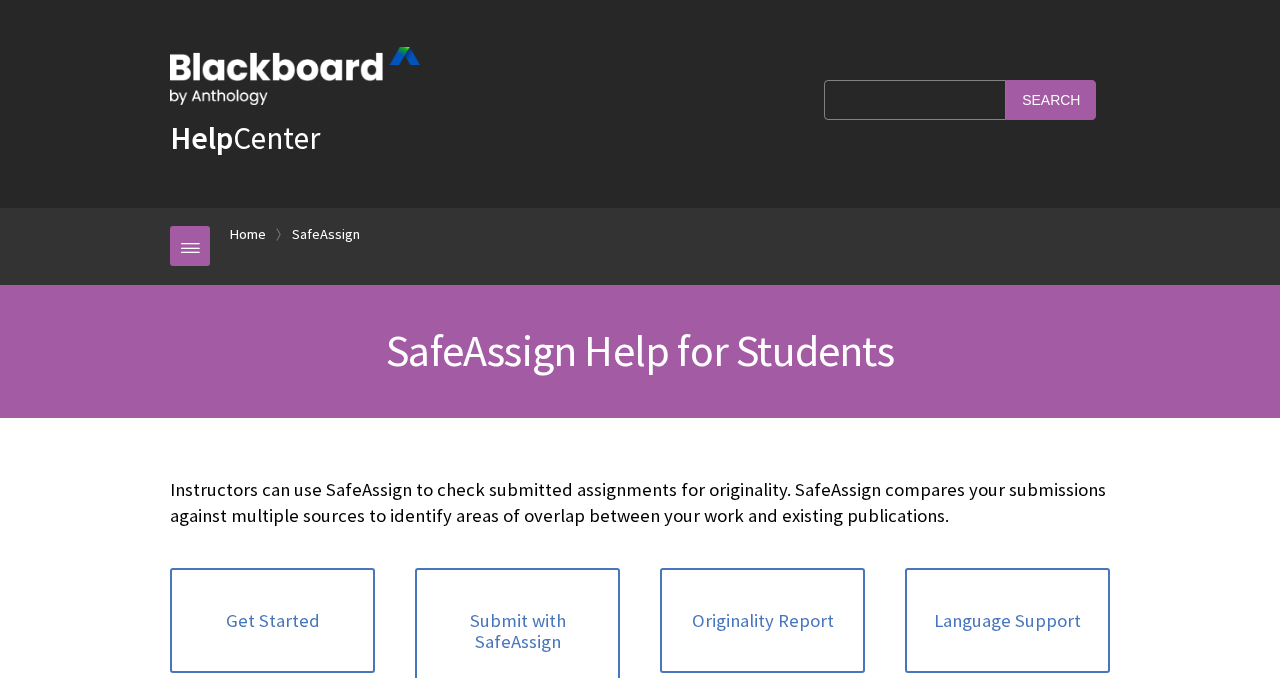scroll, scrollTop: 0, scrollLeft: 0, axis: both 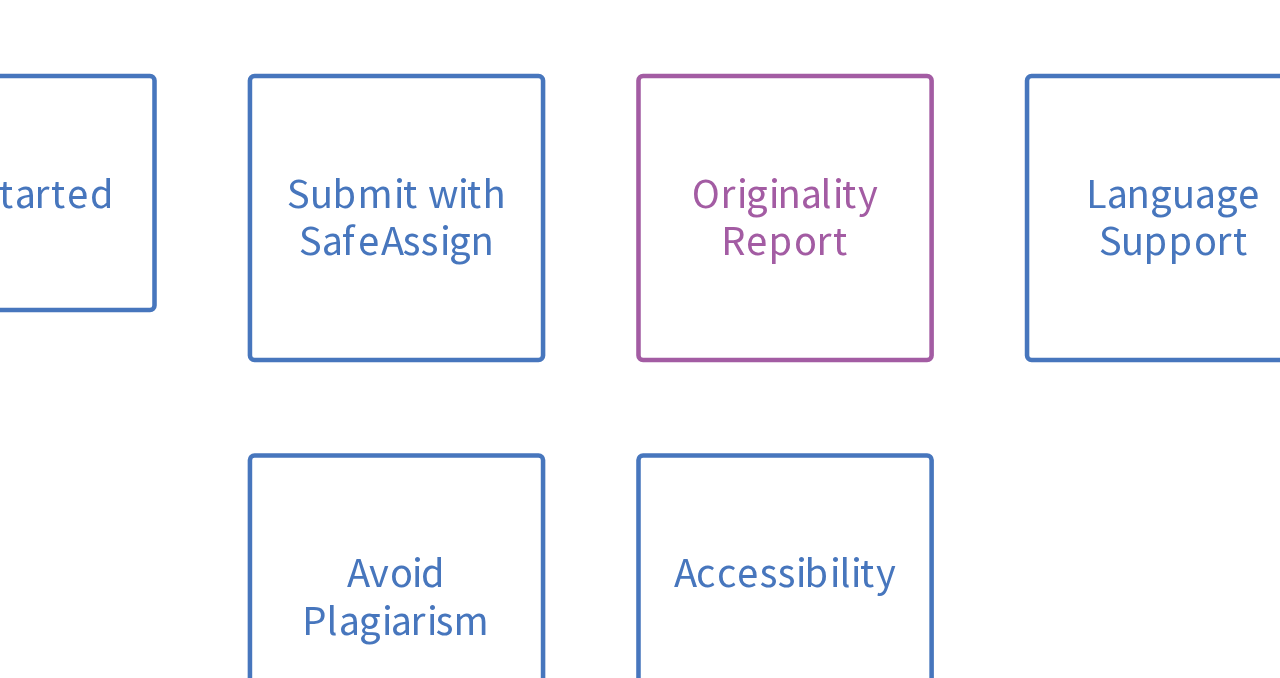 click on "Originality Report" at bounding box center [727, 248] 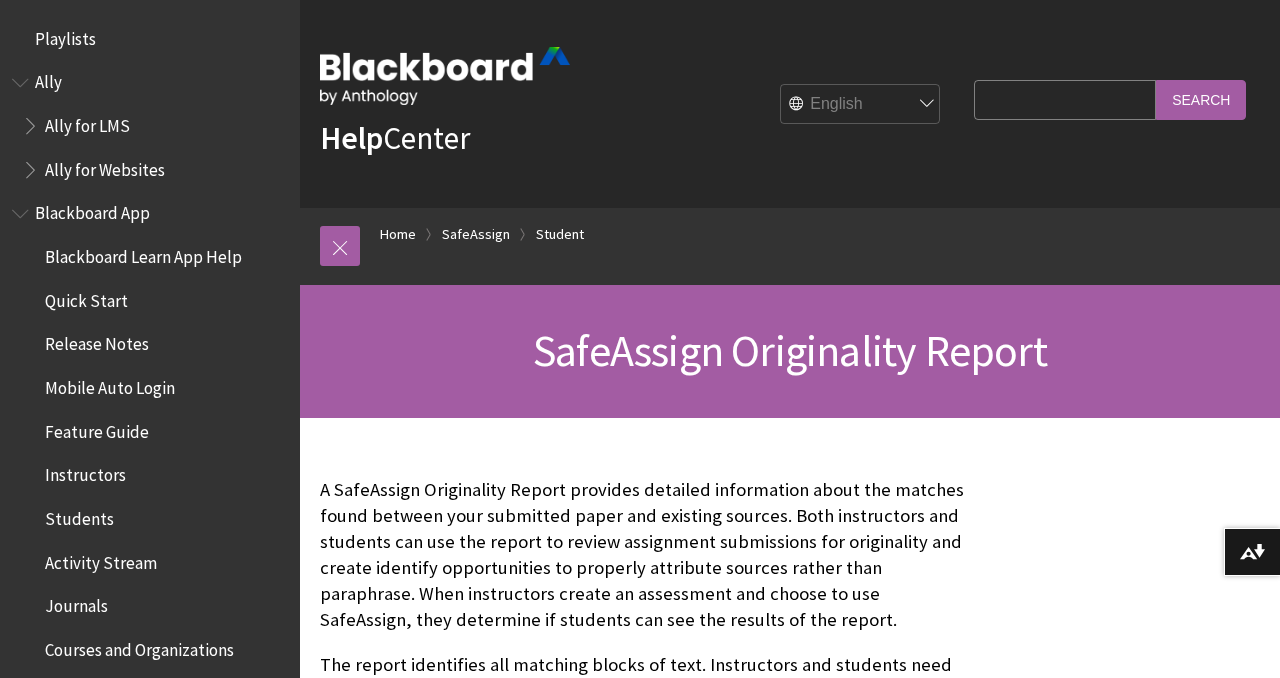 scroll, scrollTop: 595, scrollLeft: 0, axis: vertical 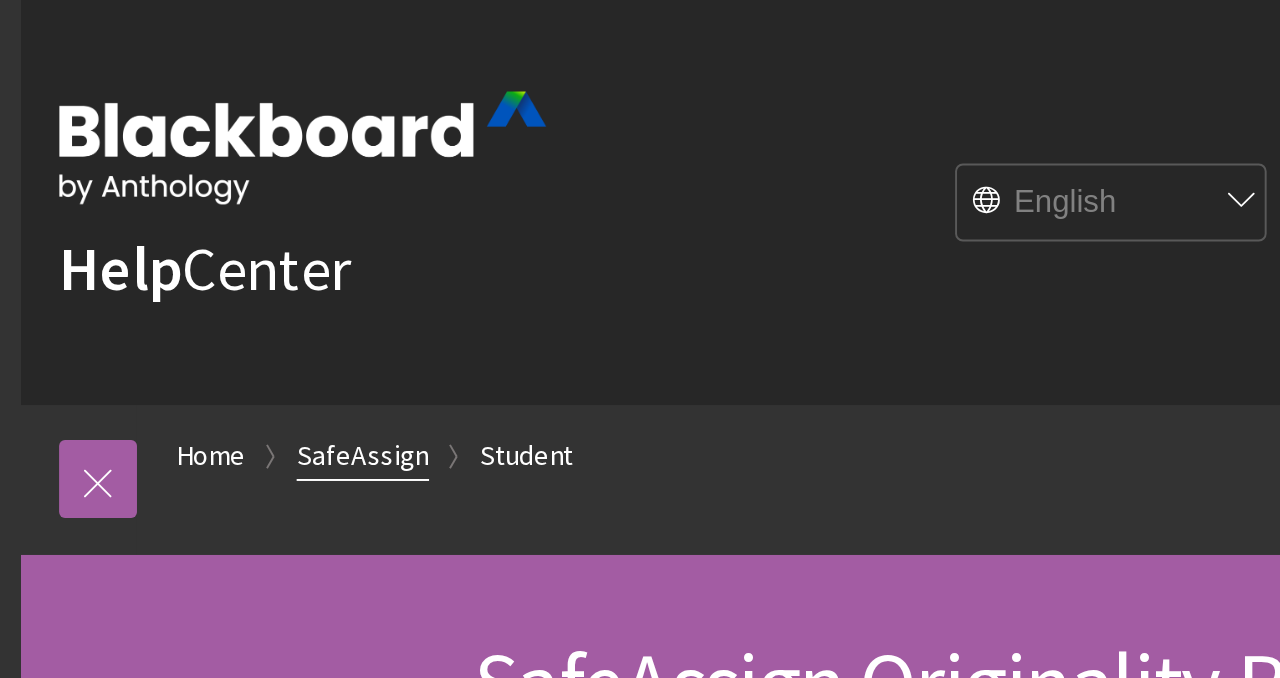 click on "SafeAssign" at bounding box center [476, 234] 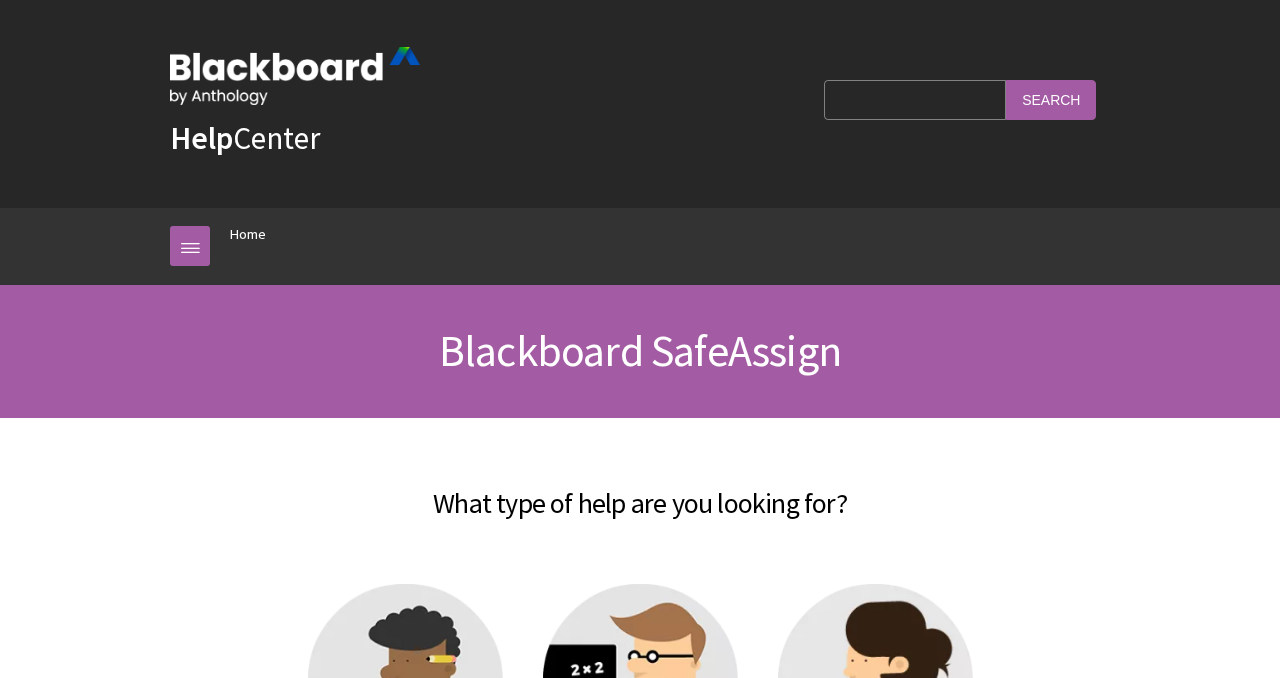 scroll, scrollTop: 0, scrollLeft: 0, axis: both 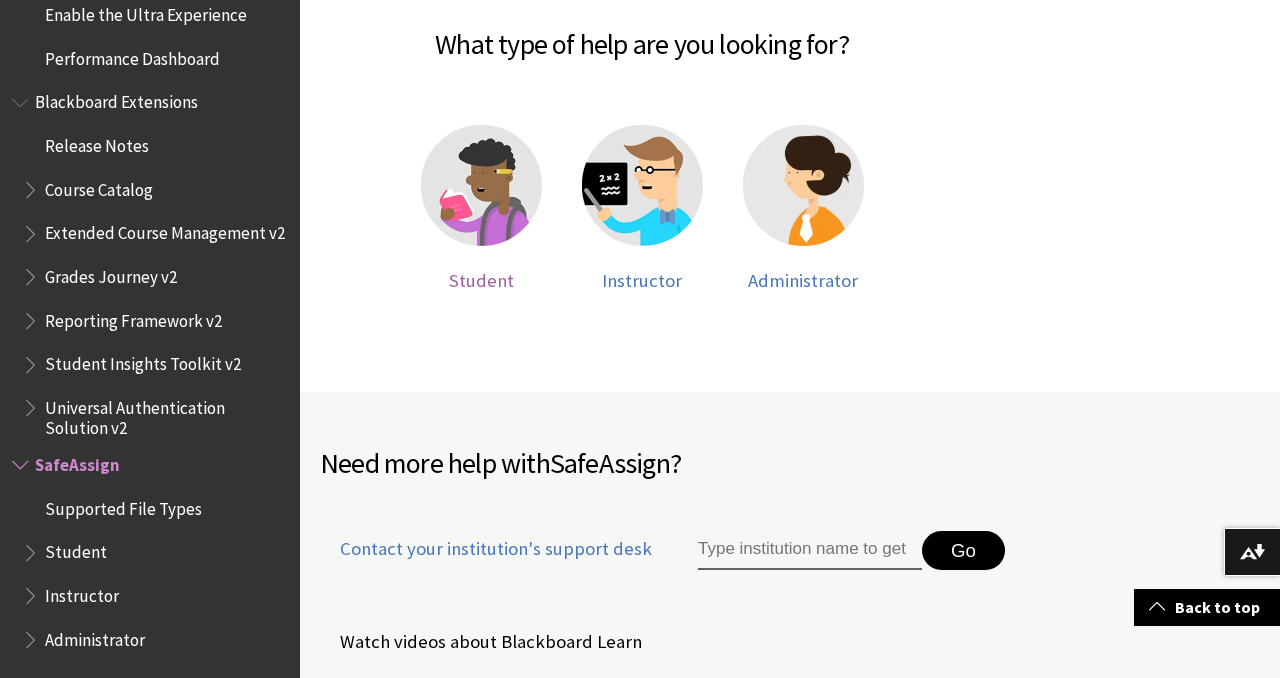 click at bounding box center [481, 185] 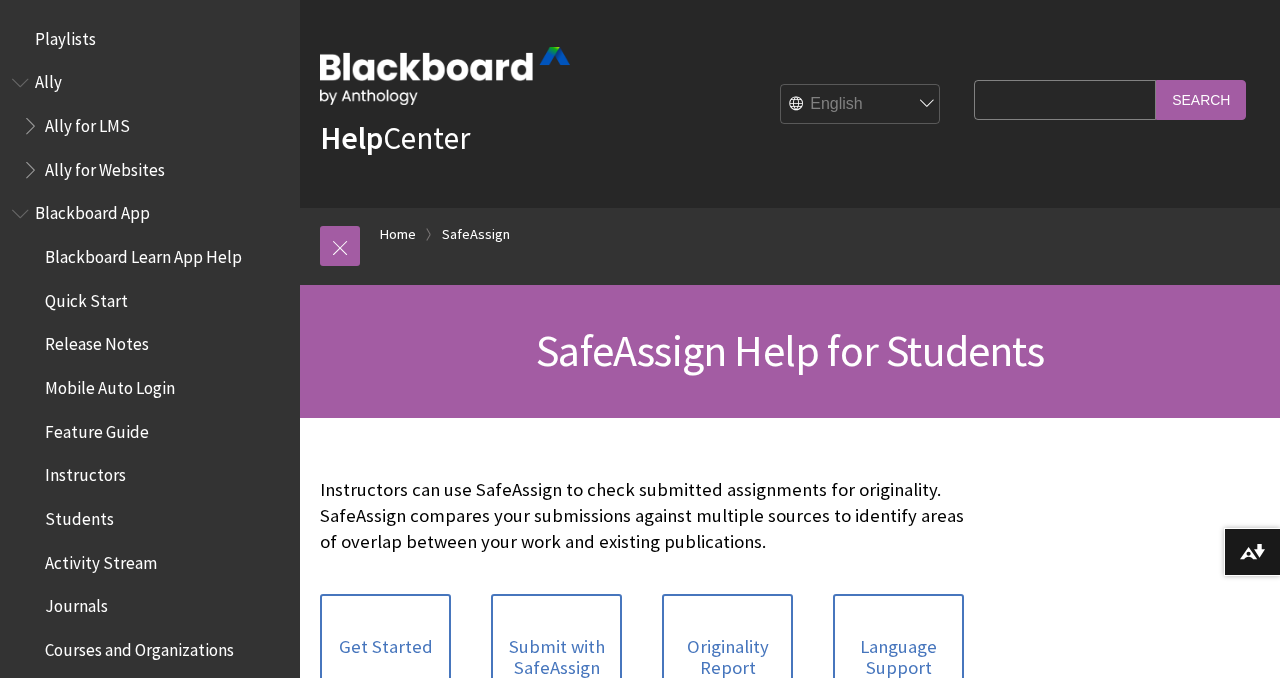 scroll, scrollTop: 0, scrollLeft: 0, axis: both 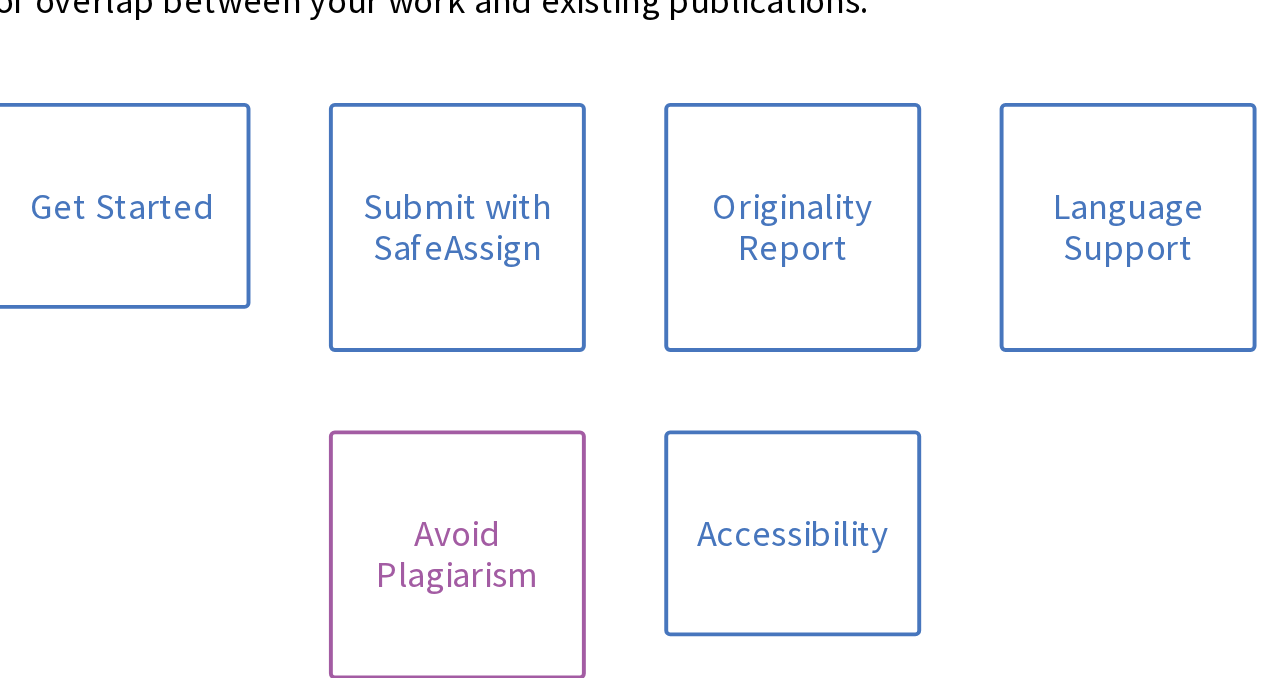 click on "Avoid Plagiarism" at bounding box center (556, 306) 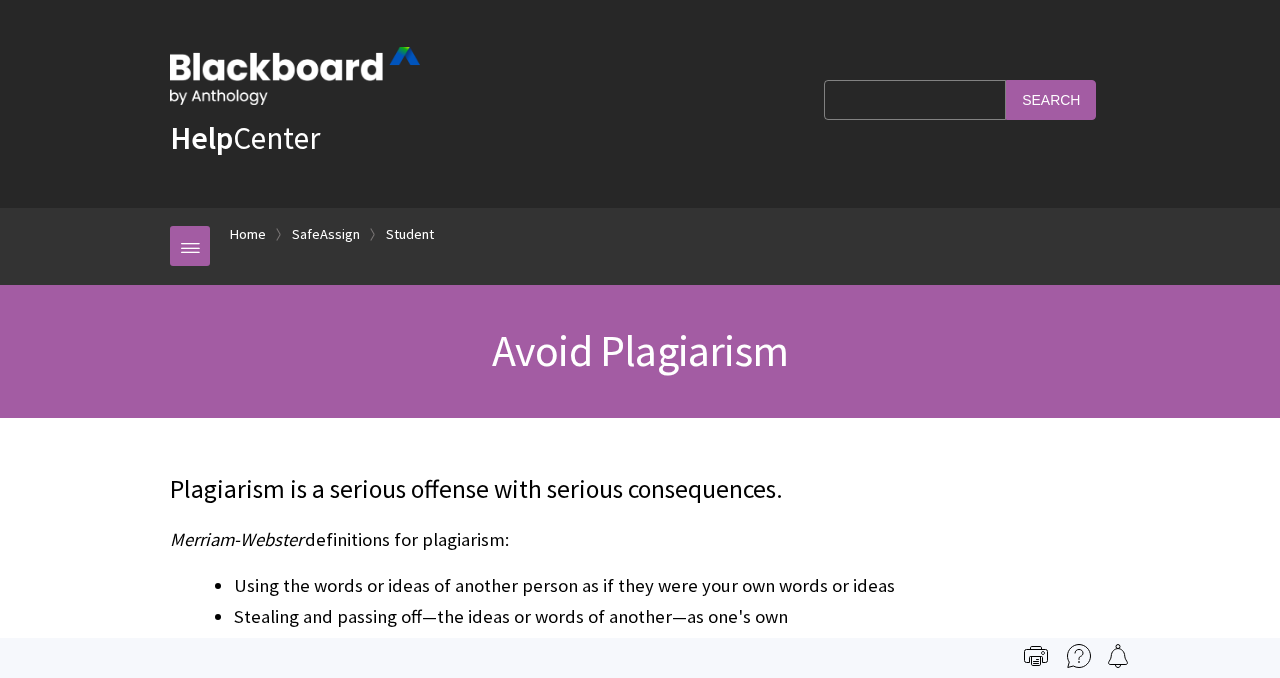 scroll, scrollTop: 0, scrollLeft: 0, axis: both 